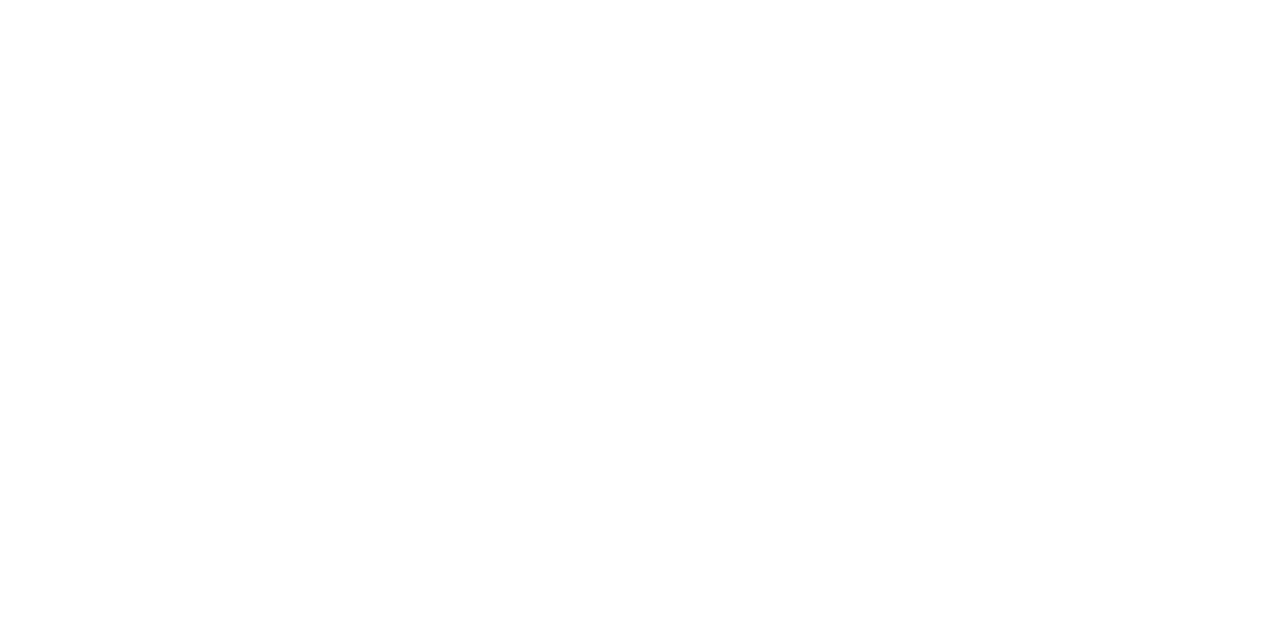 scroll, scrollTop: 0, scrollLeft: 0, axis: both 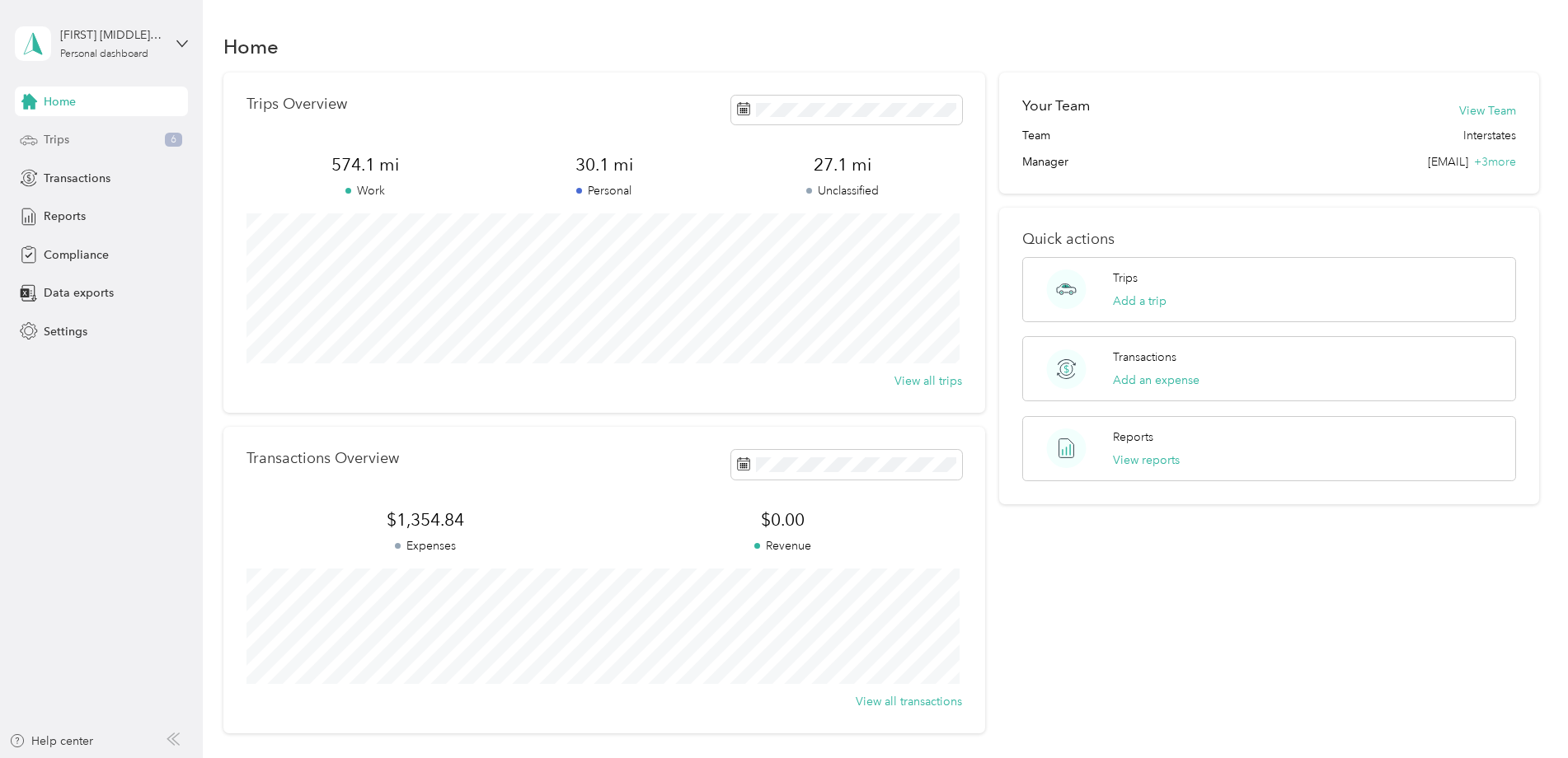 click on "Trips" at bounding box center [56, 139] 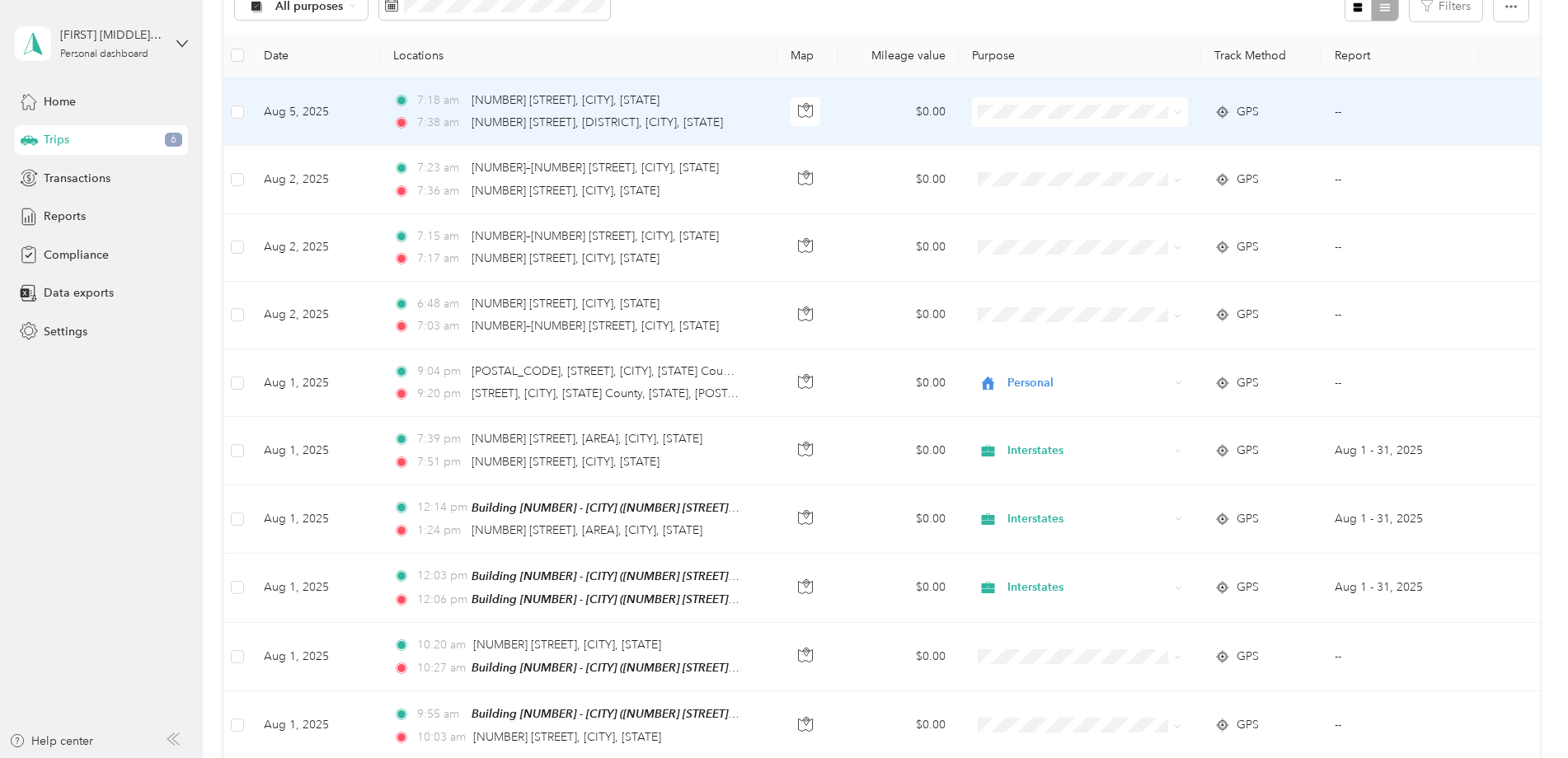 scroll, scrollTop: 0, scrollLeft: 0, axis: both 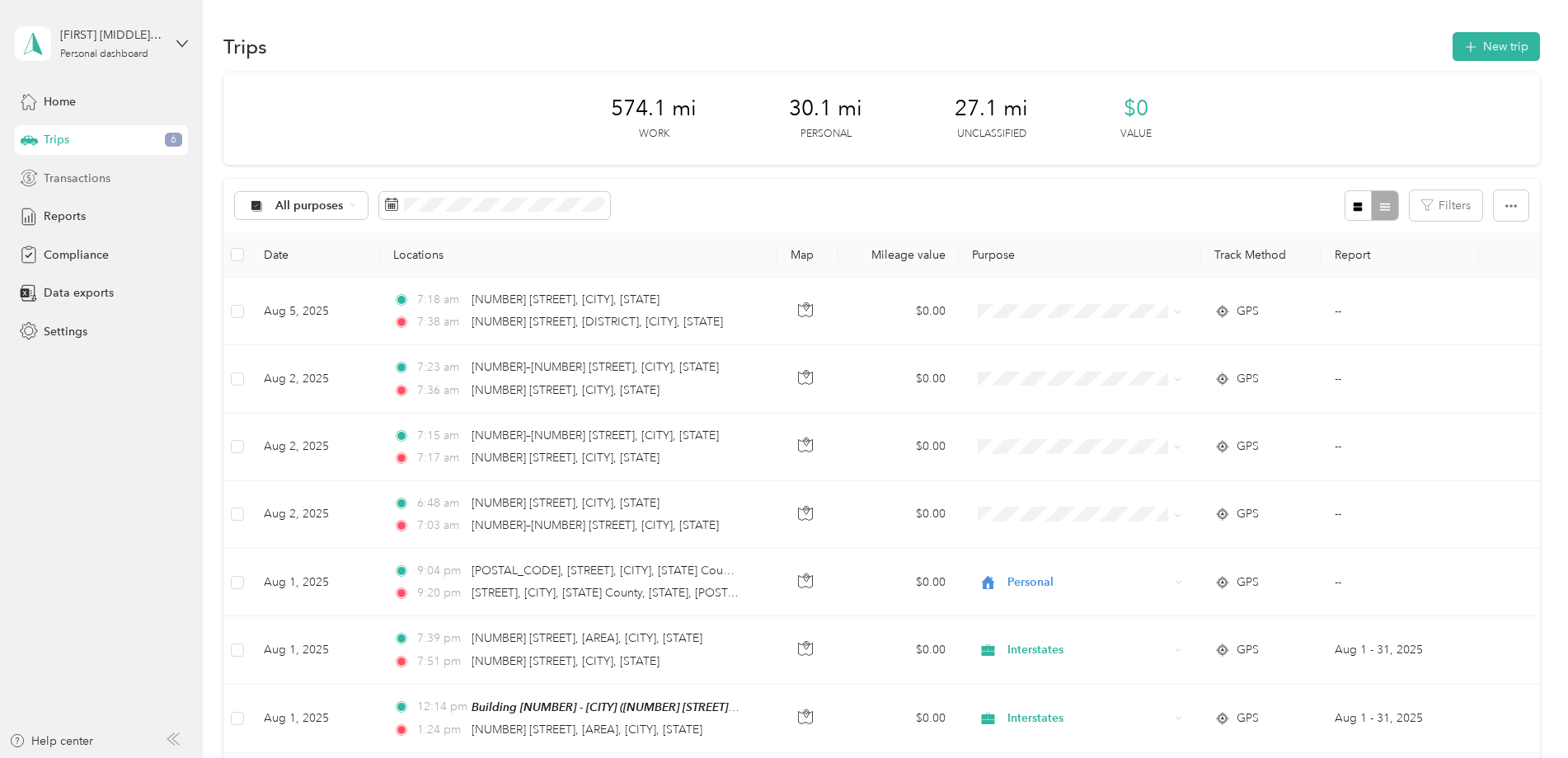 click on "Transactions" at bounding box center [77, 178] 